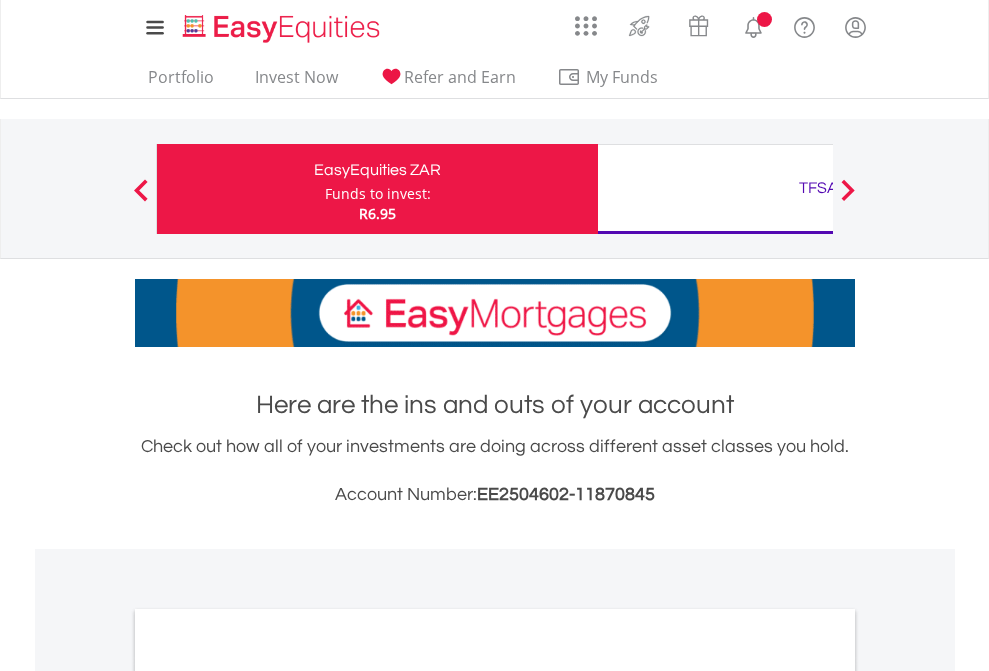 scroll, scrollTop: 0, scrollLeft: 0, axis: both 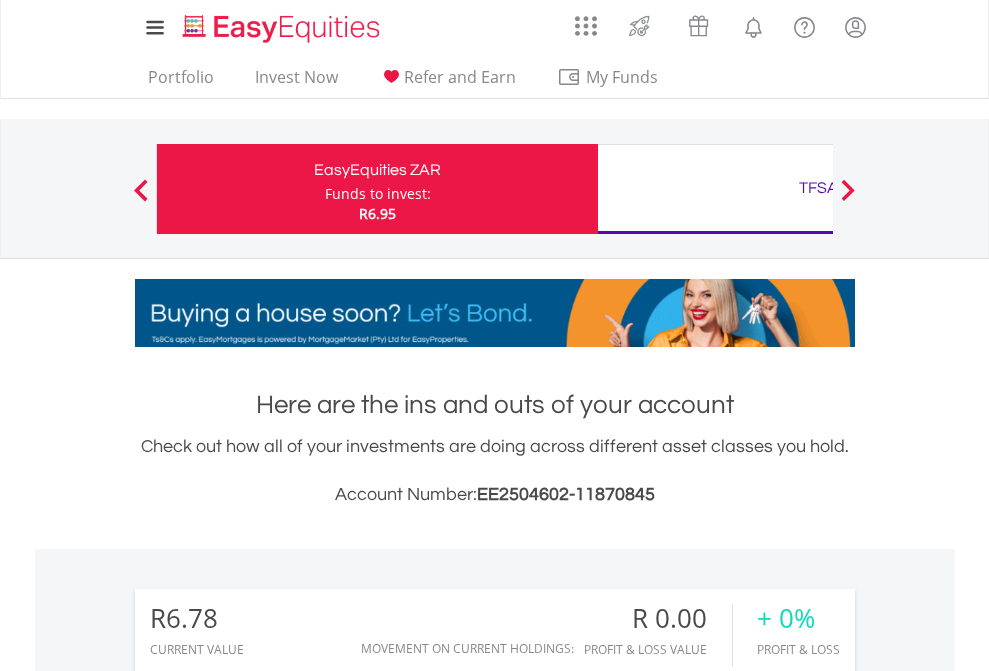 click on "Funds to invest:" at bounding box center (378, 194) 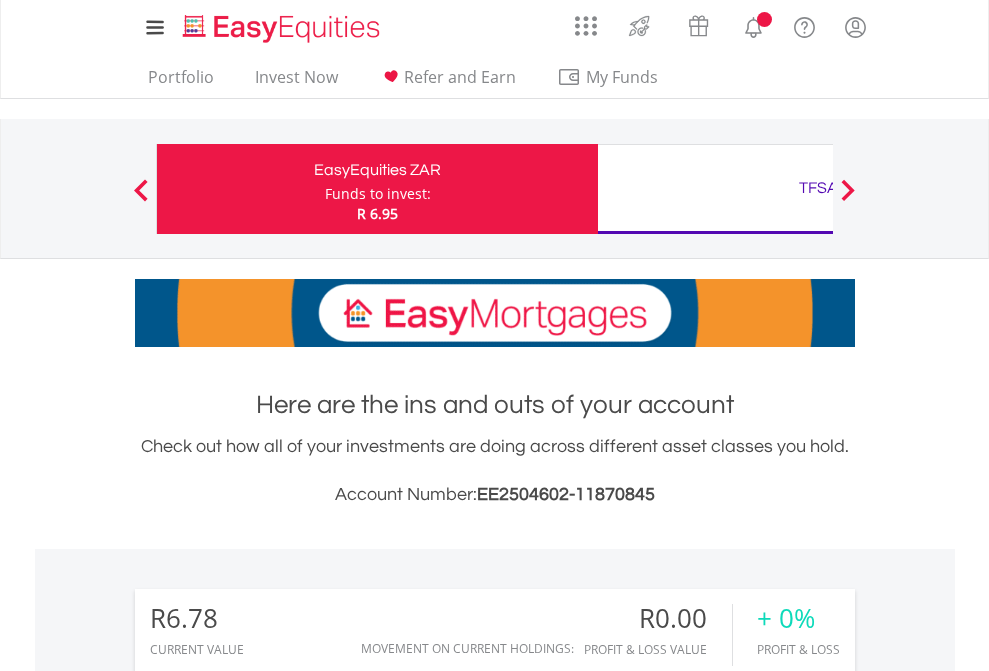 scroll, scrollTop: 0, scrollLeft: 0, axis: both 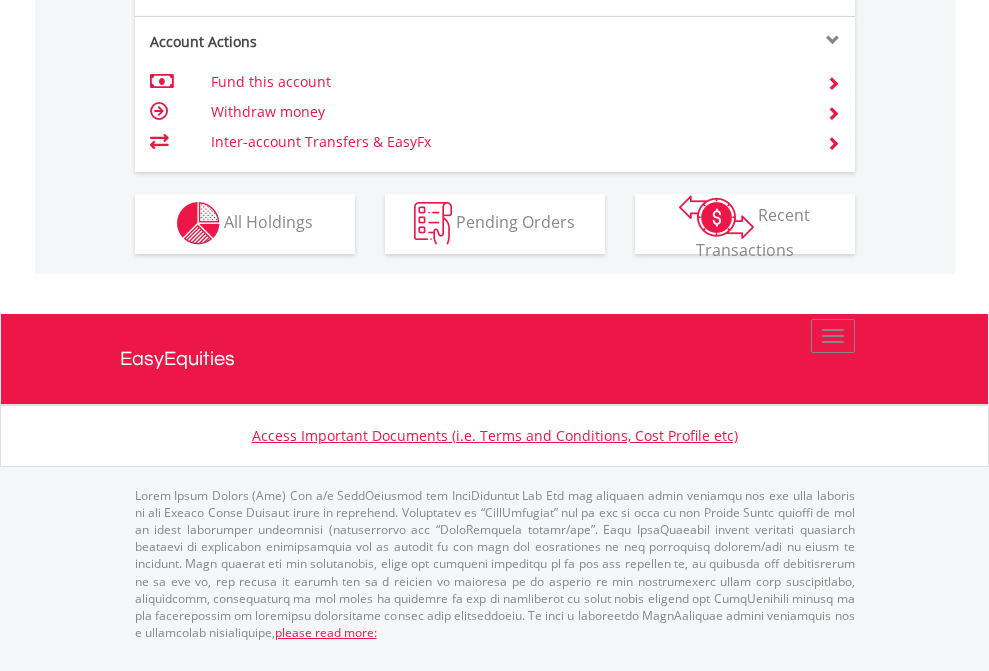 click on "Investment types" at bounding box center [706, -353] 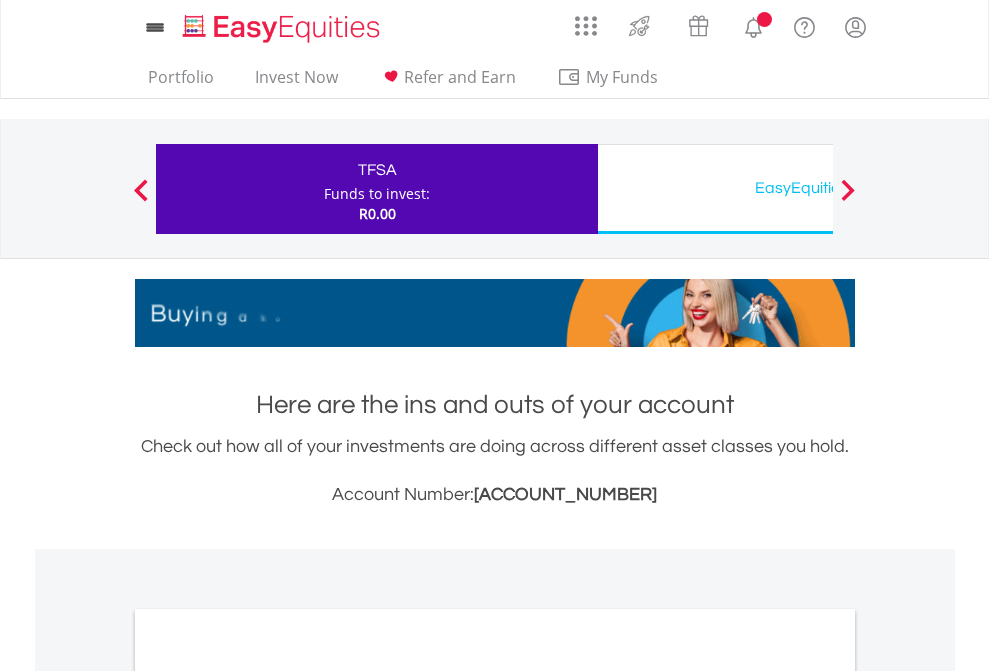 scroll, scrollTop: 0, scrollLeft: 0, axis: both 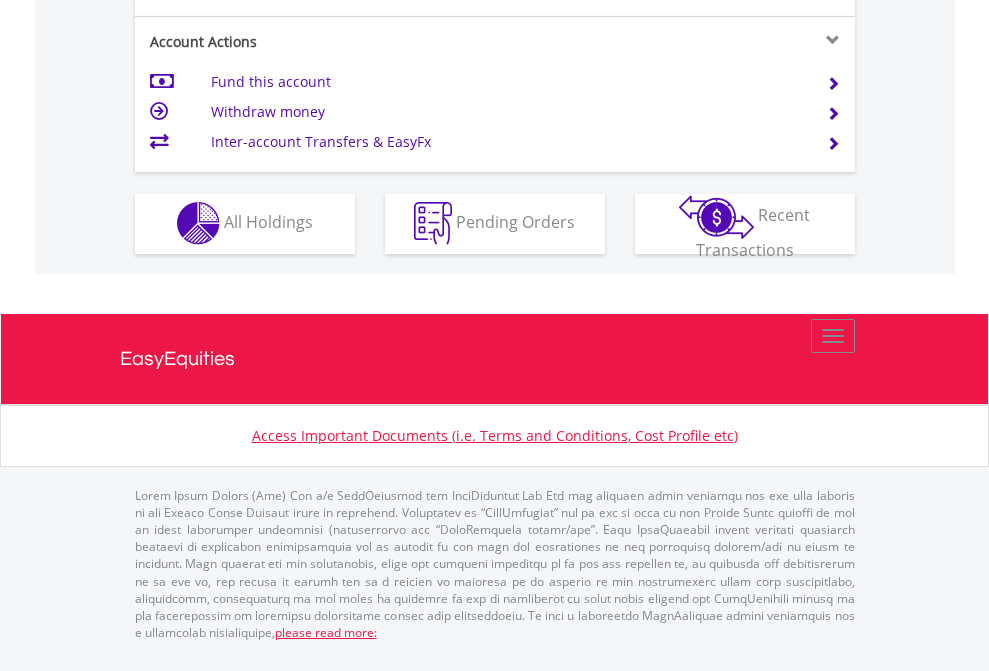 click on "Investment types" at bounding box center [706, -353] 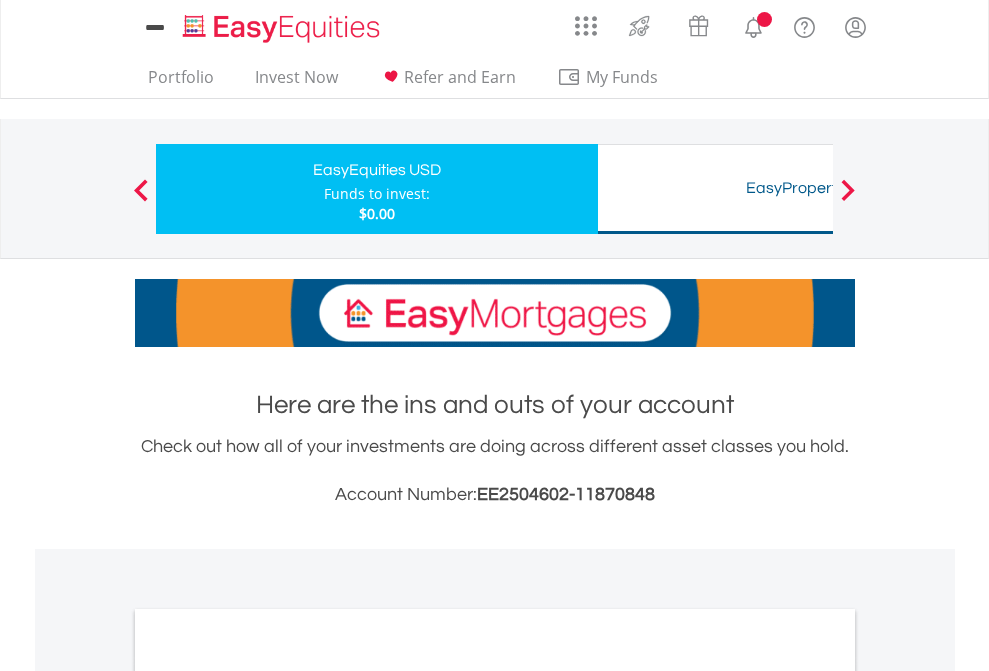 scroll, scrollTop: 0, scrollLeft: 0, axis: both 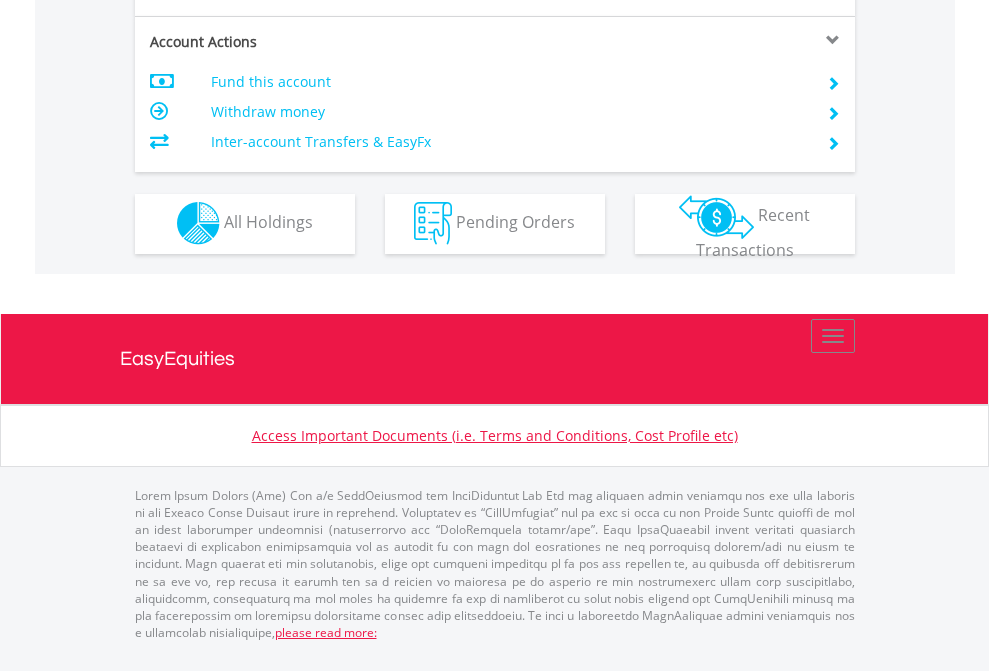 click on "Investment types" at bounding box center (706, -353) 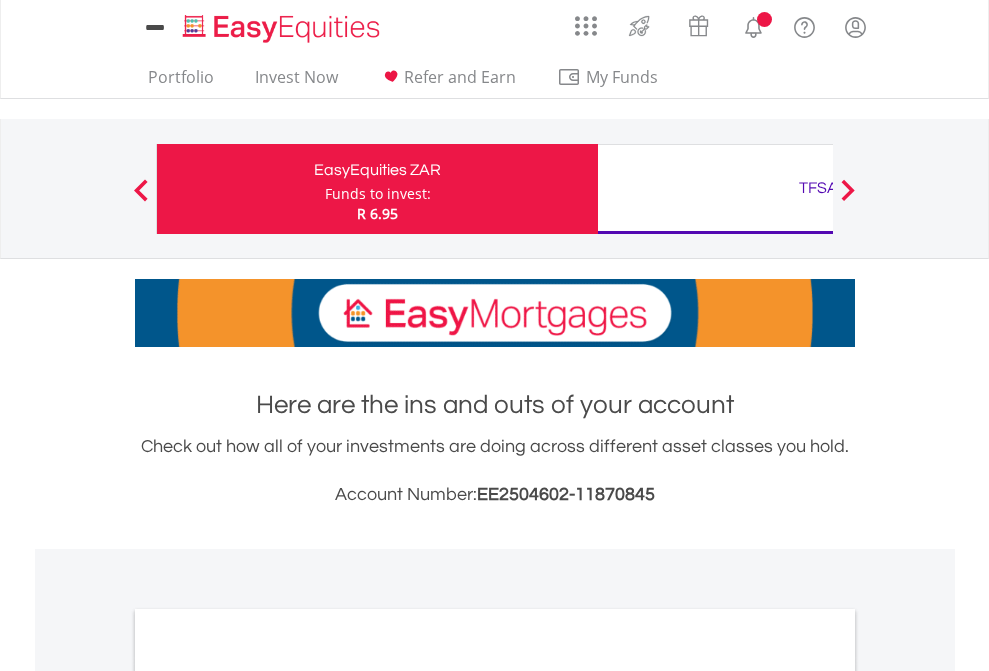 scroll, scrollTop: 0, scrollLeft: 0, axis: both 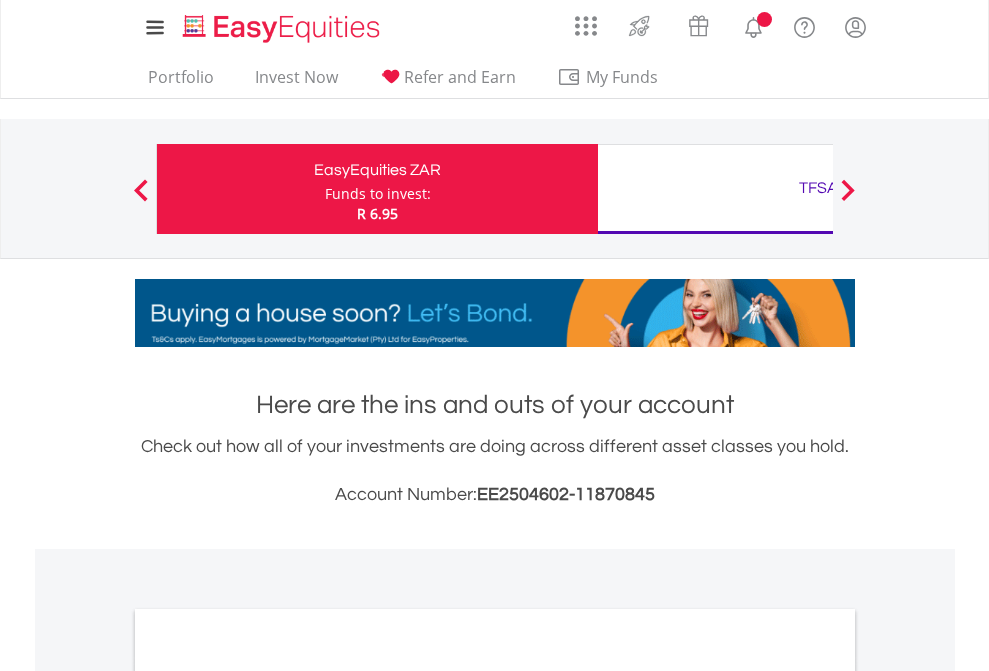 click on "All Holdings" at bounding box center [268, 1096] 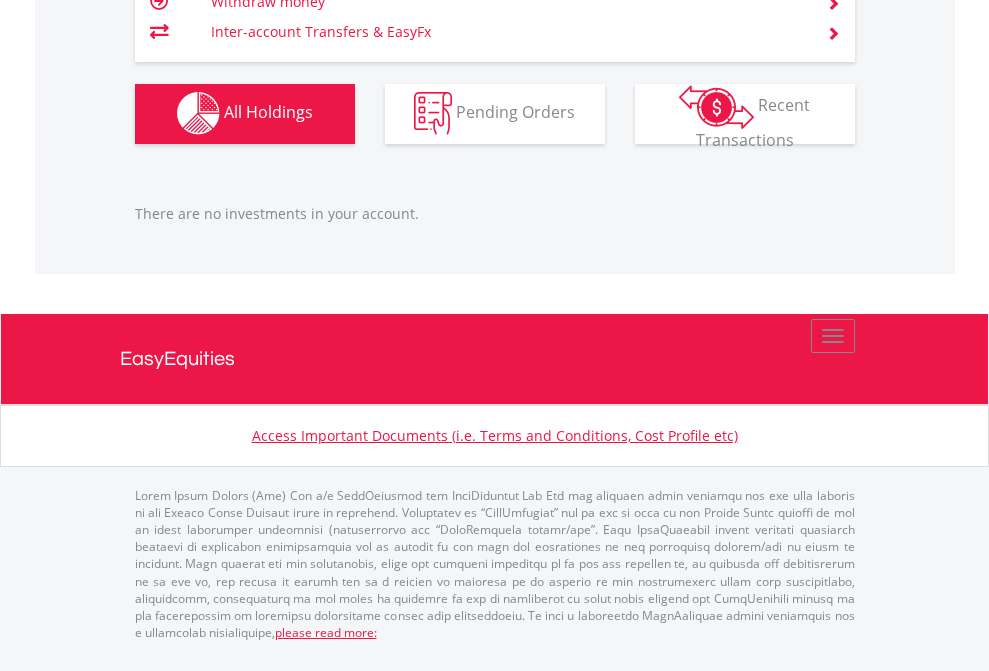 scroll, scrollTop: 1980, scrollLeft: 0, axis: vertical 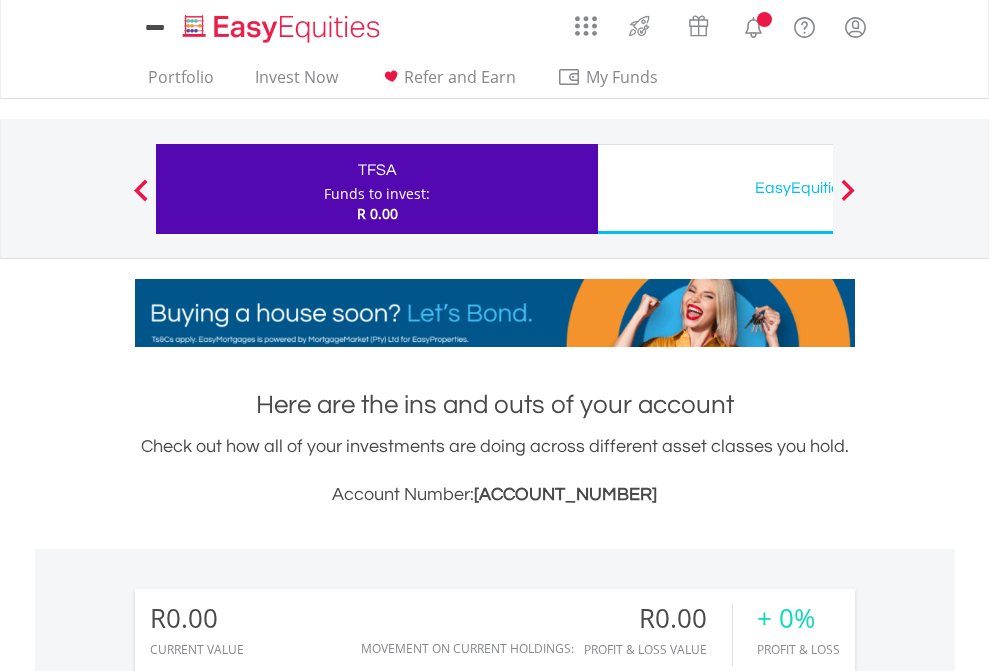 click on "All Holdings" at bounding box center [268, 1442] 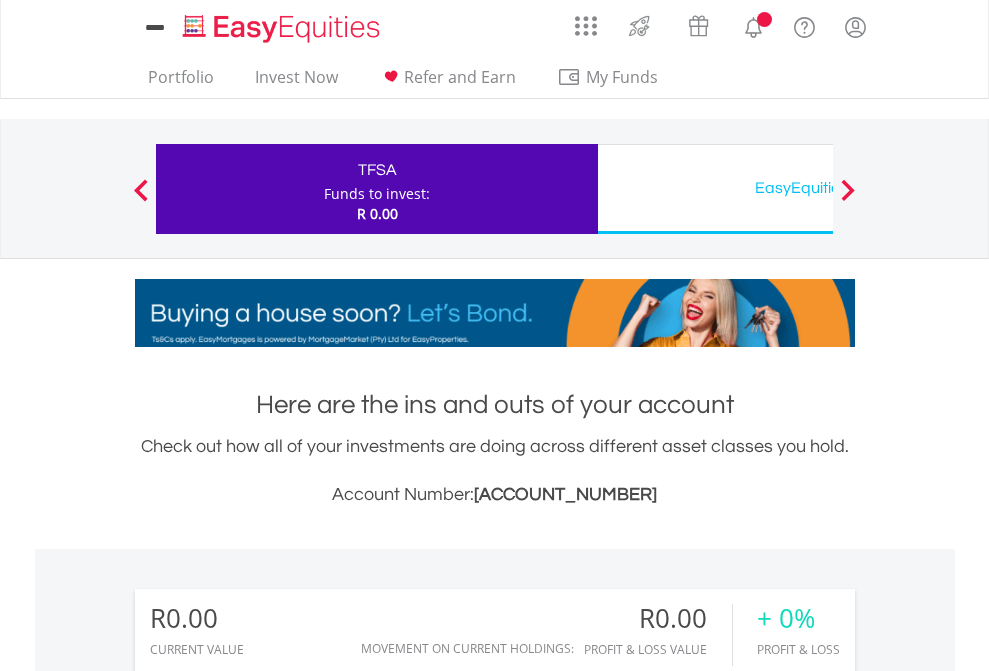 scroll, scrollTop: 999808, scrollLeft: 999687, axis: both 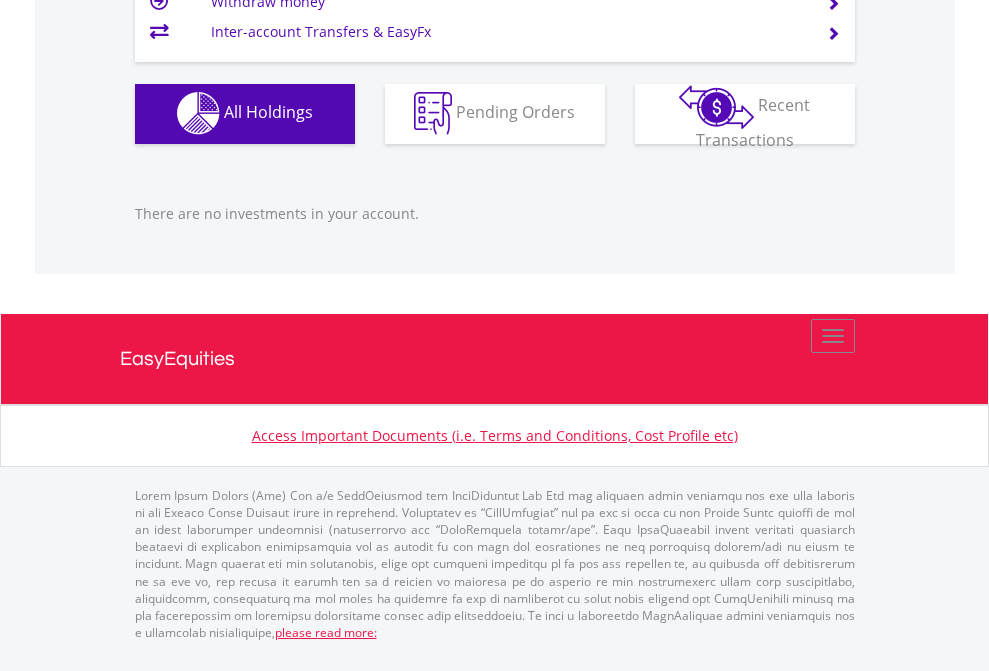 click on "EasyEquities USD" at bounding box center [818, -1142] 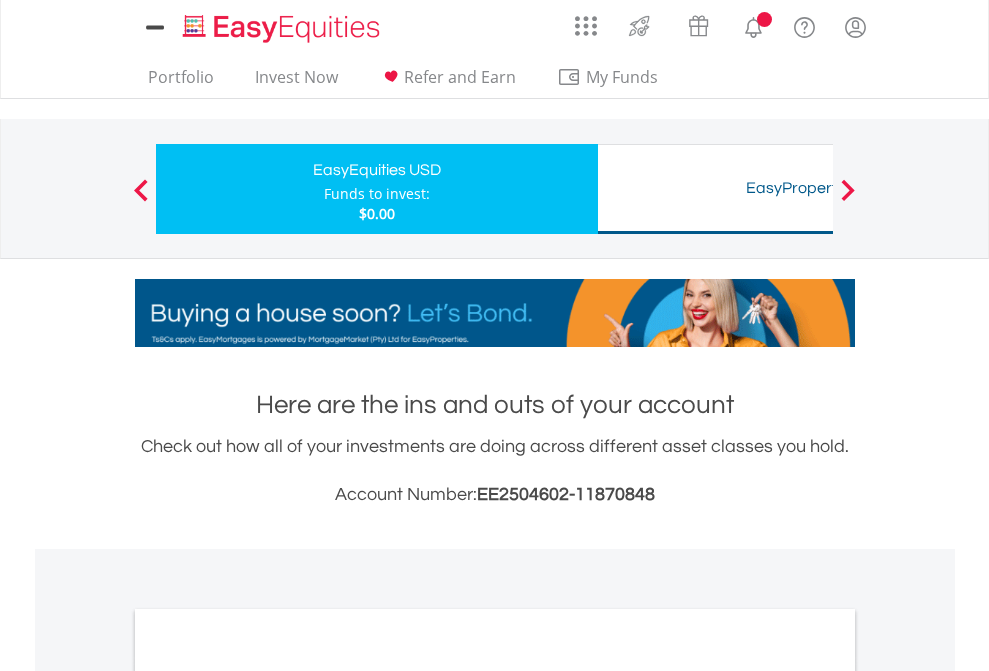 scroll, scrollTop: 0, scrollLeft: 0, axis: both 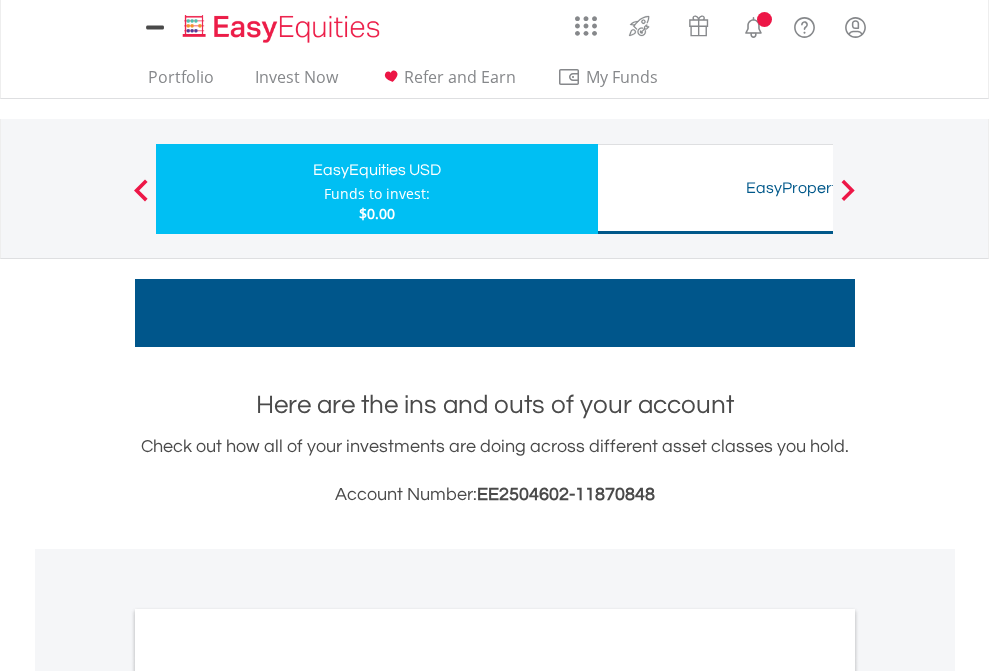 click on "All Holdings" at bounding box center (268, 1096) 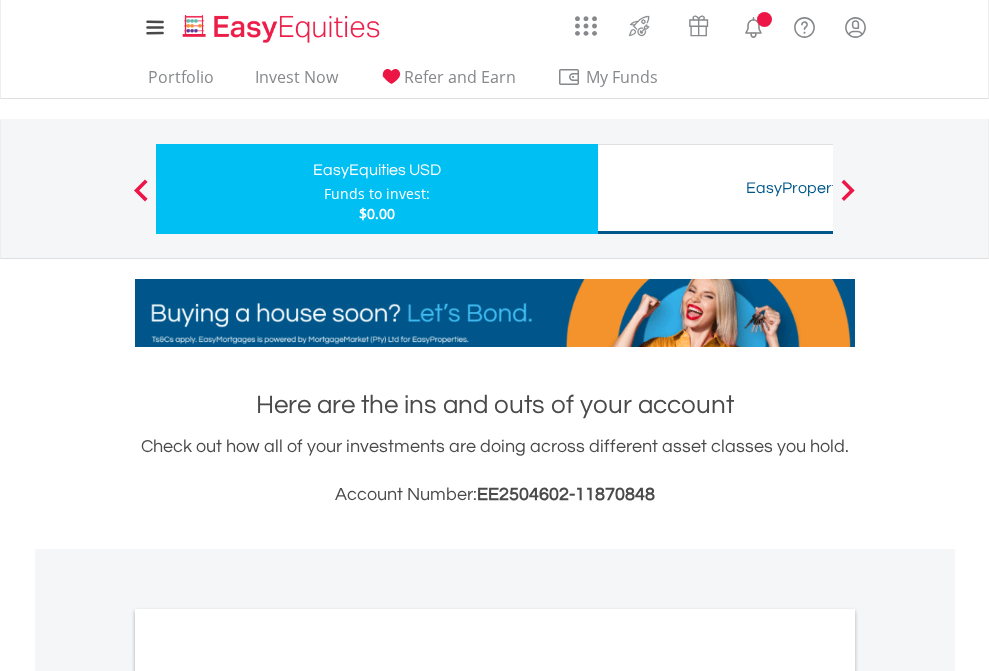 scroll, scrollTop: 1202, scrollLeft: 0, axis: vertical 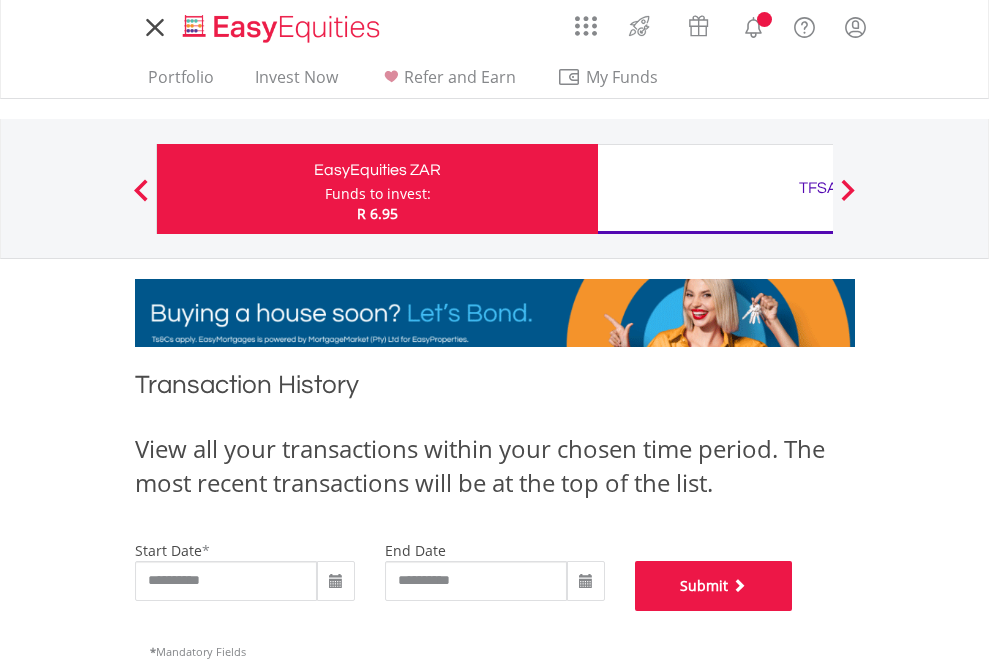 click on "Submit" at bounding box center (714, 586) 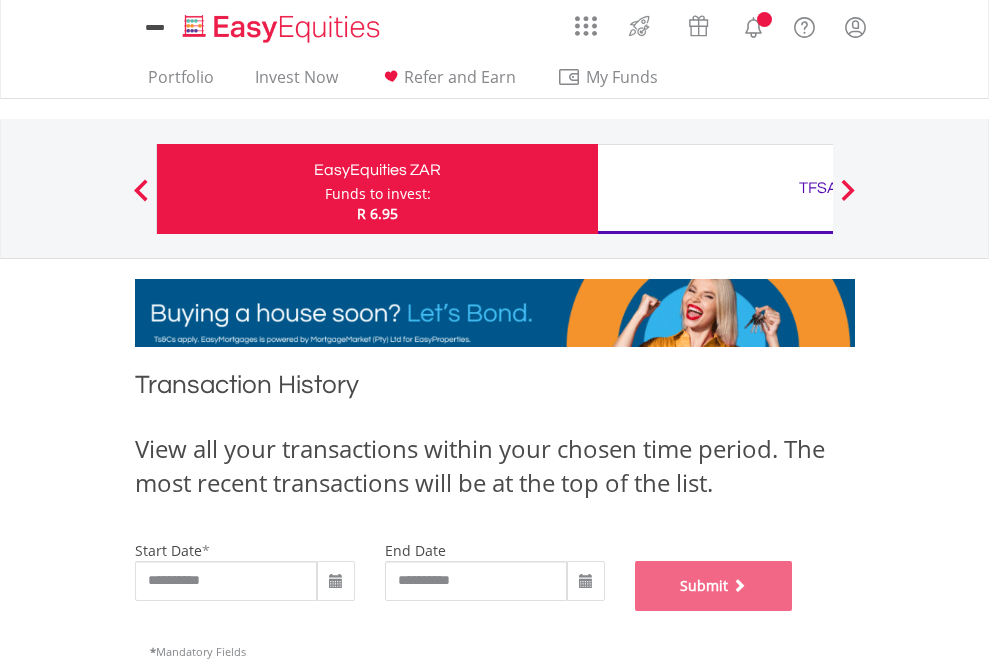 scroll, scrollTop: 811, scrollLeft: 0, axis: vertical 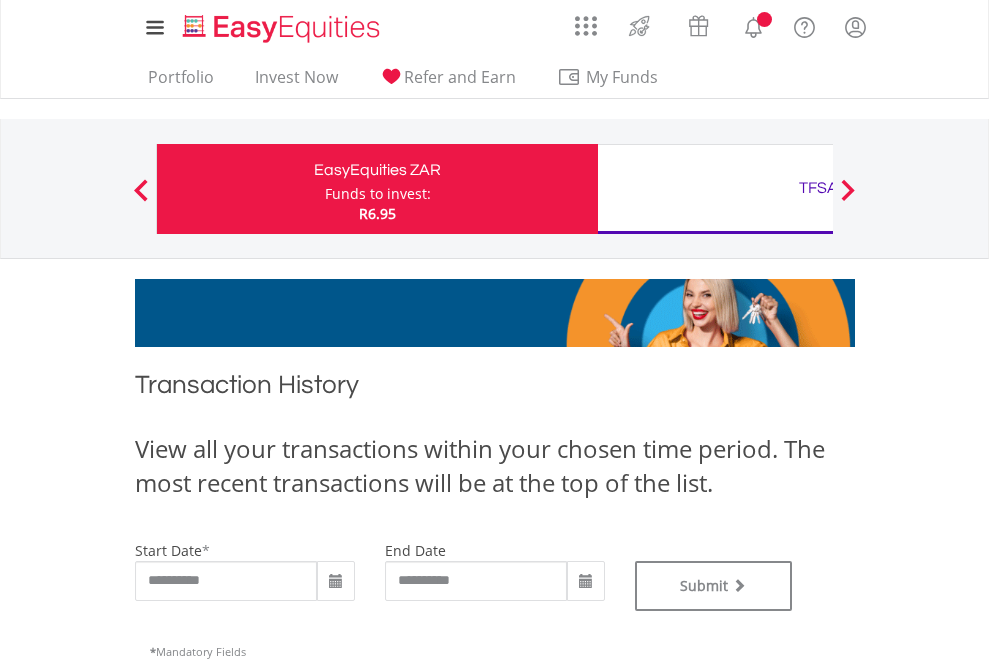 click on "TFSA" at bounding box center (818, 188) 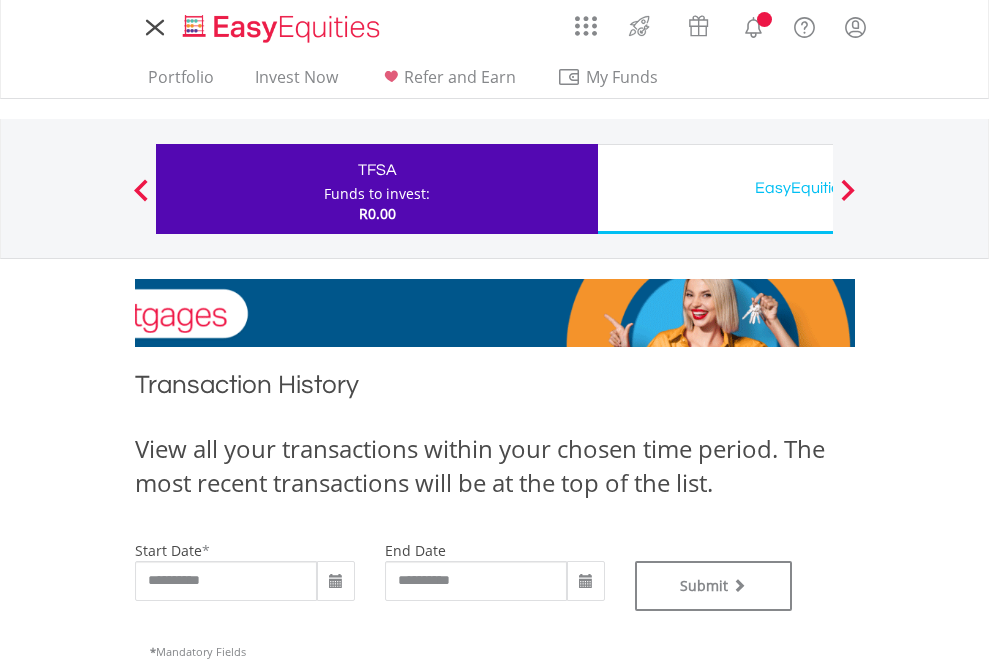 scroll, scrollTop: 0, scrollLeft: 0, axis: both 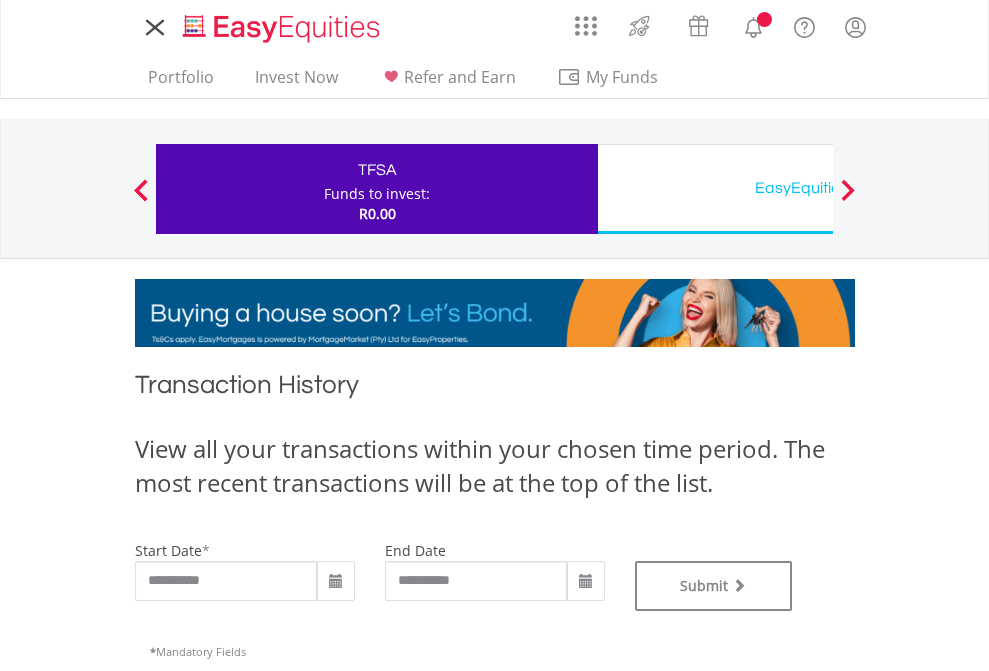 type on "**********" 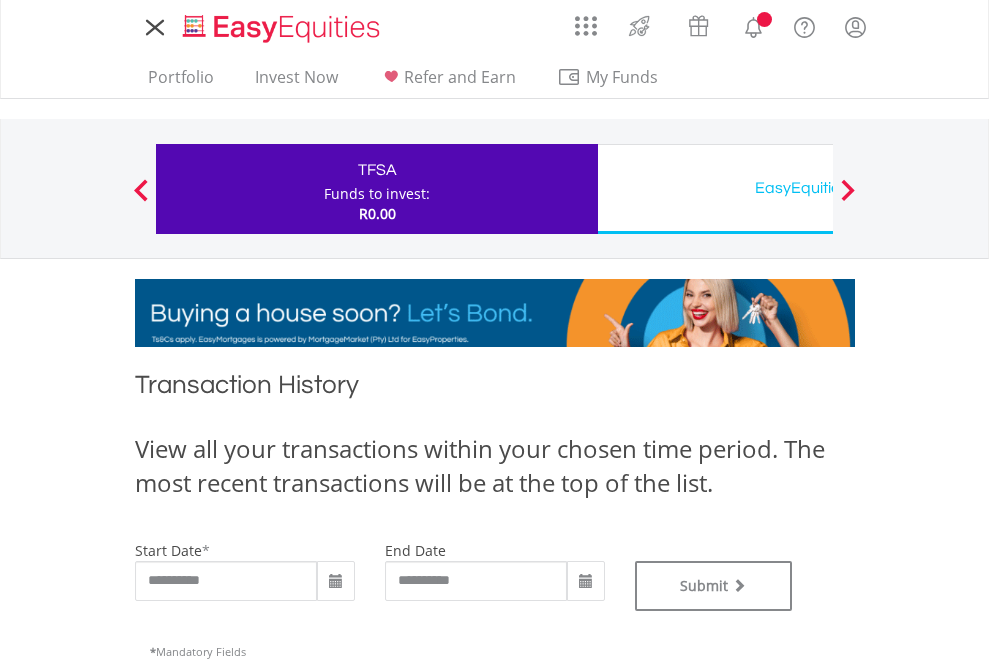 type on "**********" 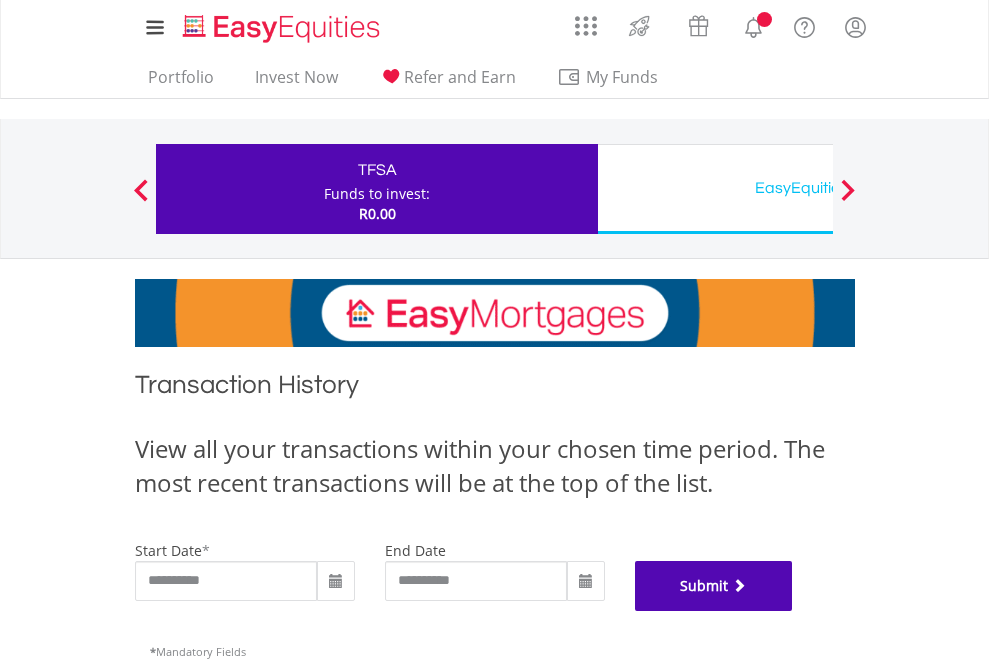click on "Submit" at bounding box center [714, 586] 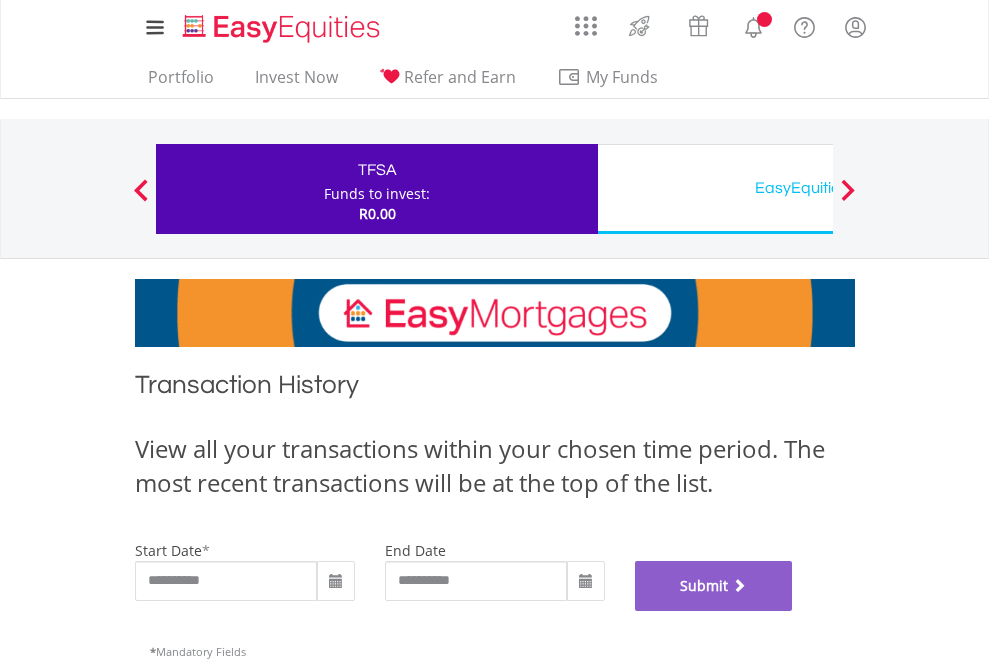 scroll, scrollTop: 811, scrollLeft: 0, axis: vertical 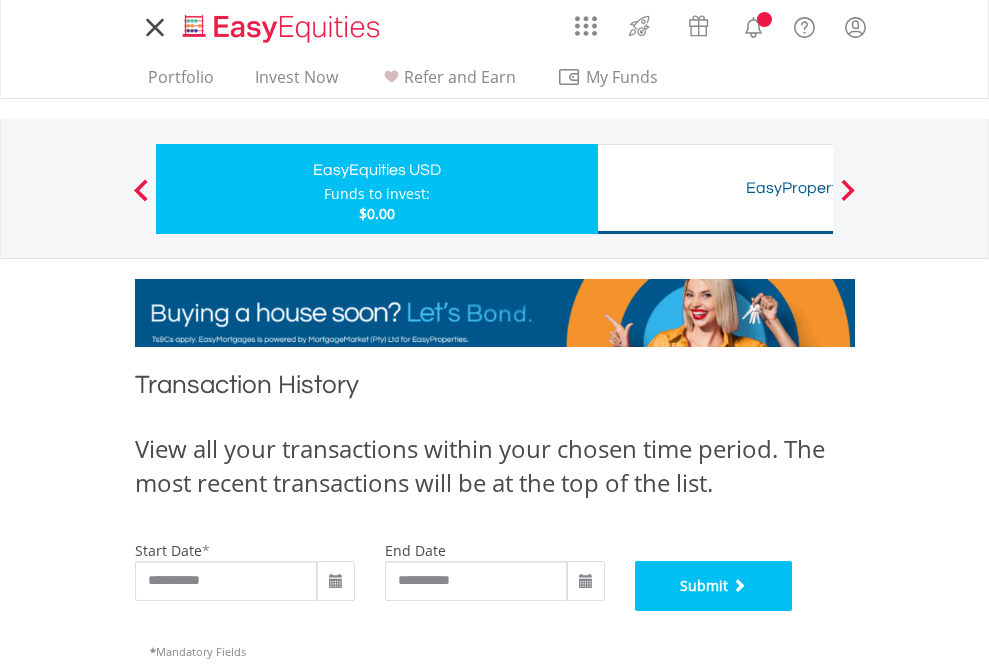 click on "Submit" at bounding box center (714, 586) 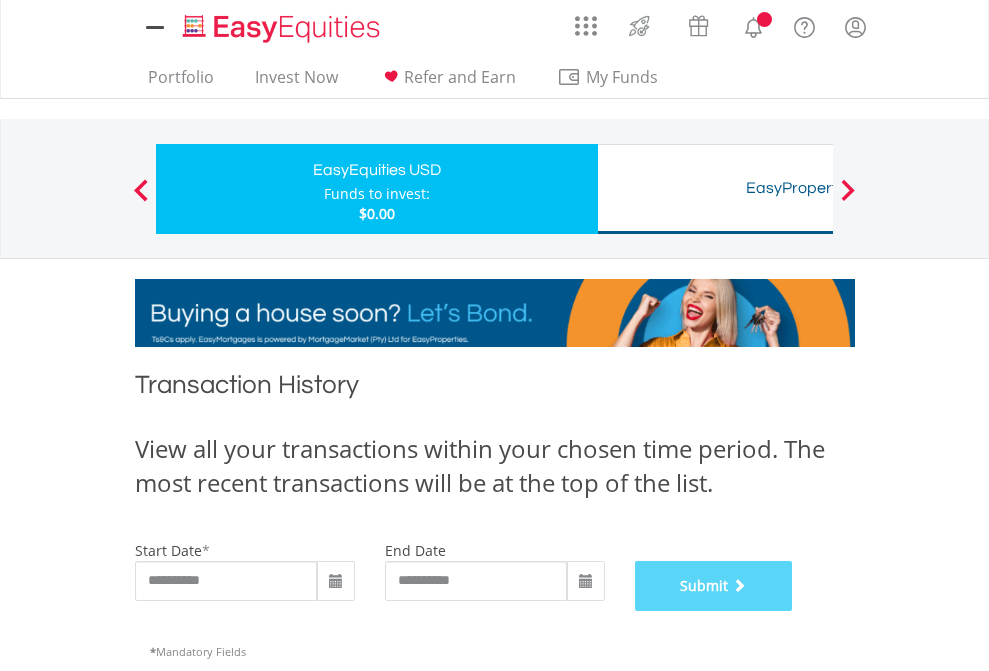 scroll, scrollTop: 811, scrollLeft: 0, axis: vertical 